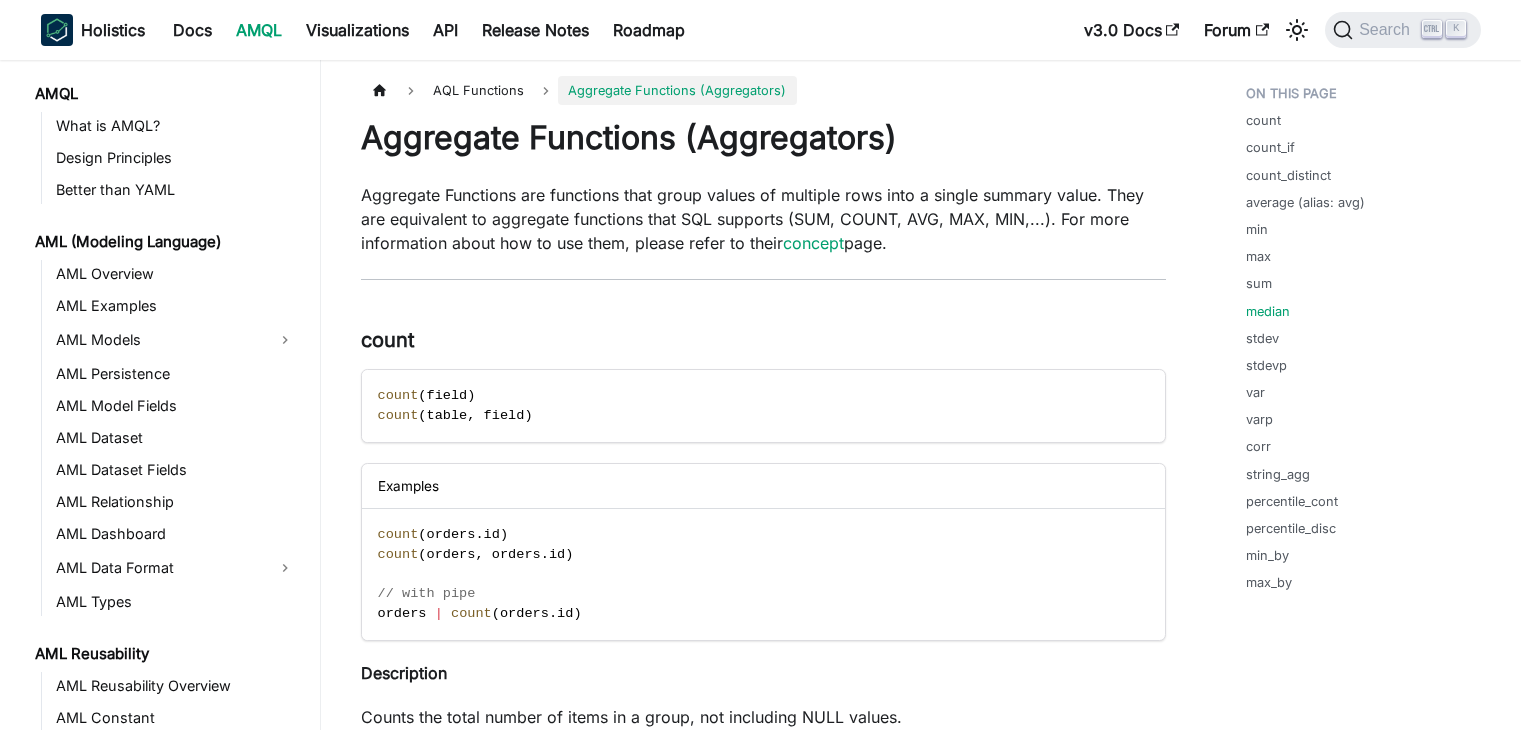 scroll, scrollTop: 3879, scrollLeft: 0, axis: vertical 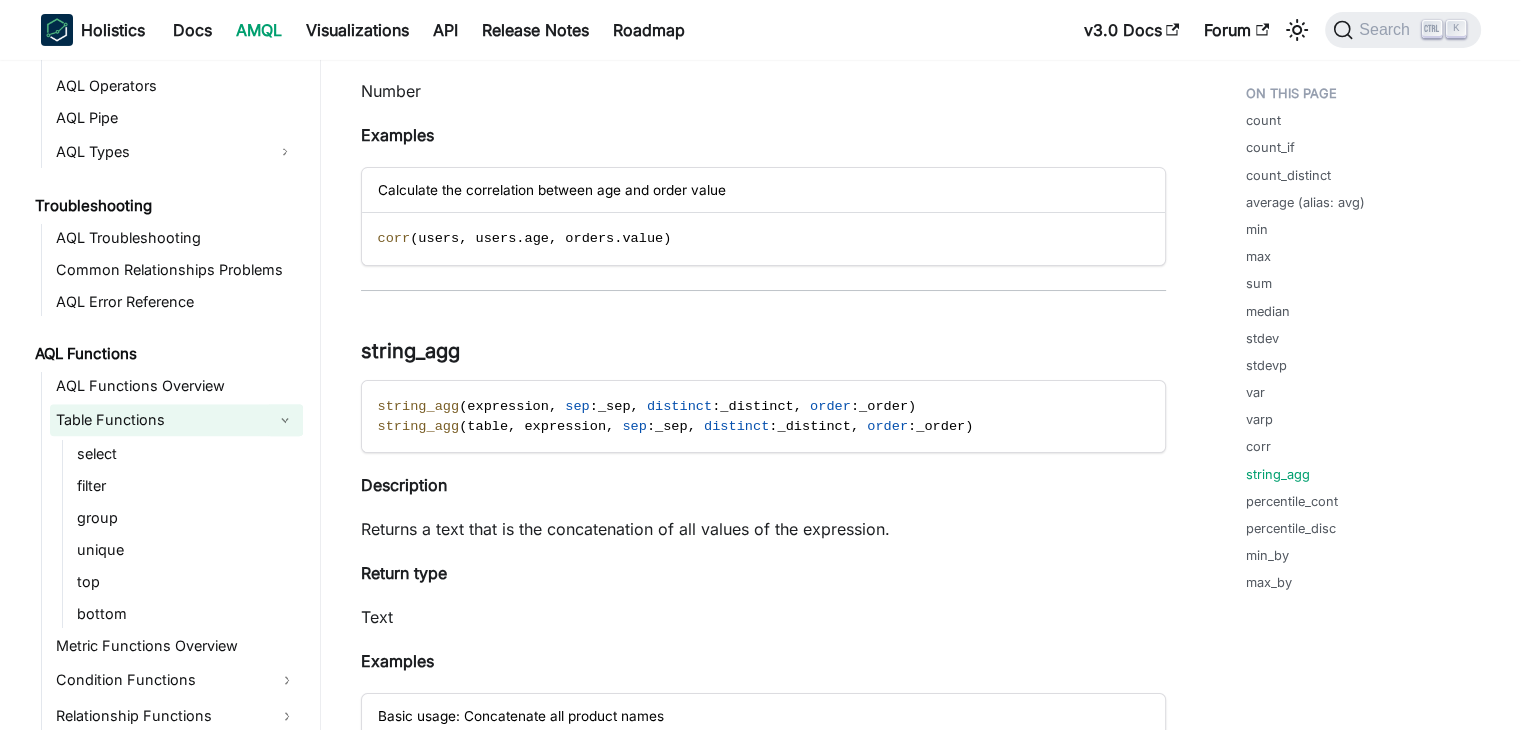 click at bounding box center (285, 420) 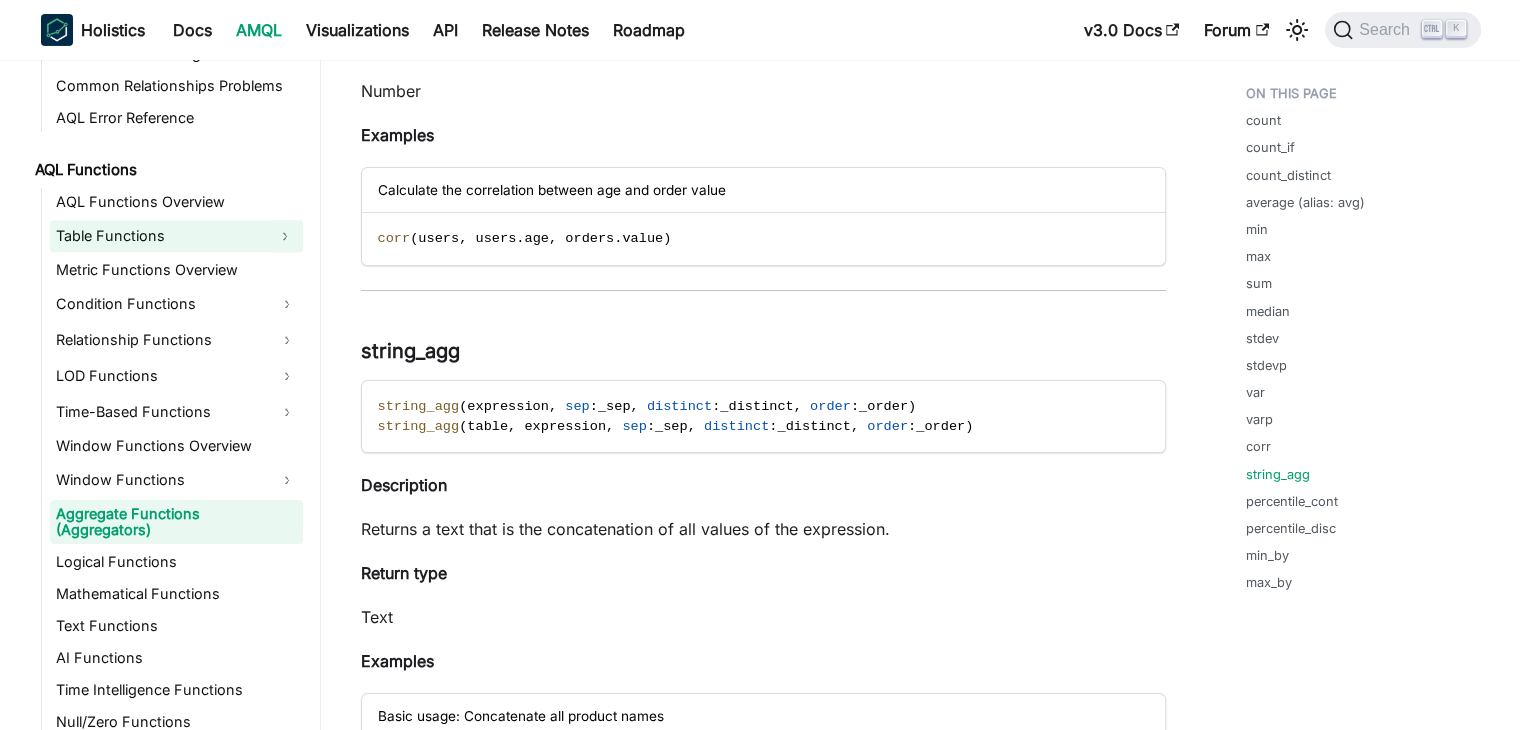 scroll, scrollTop: 1606, scrollLeft: 0, axis: vertical 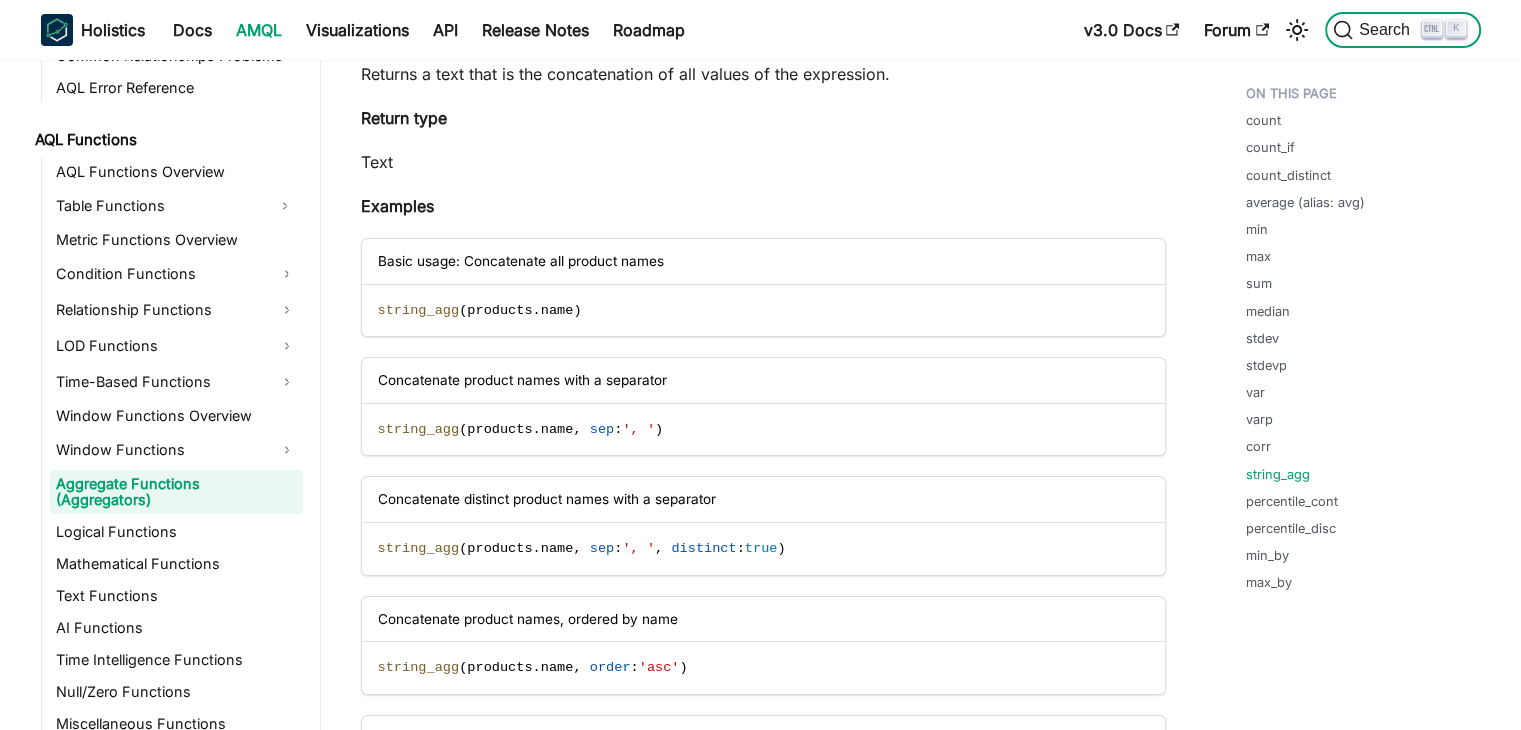 click on "Search K" at bounding box center (1402, 30) 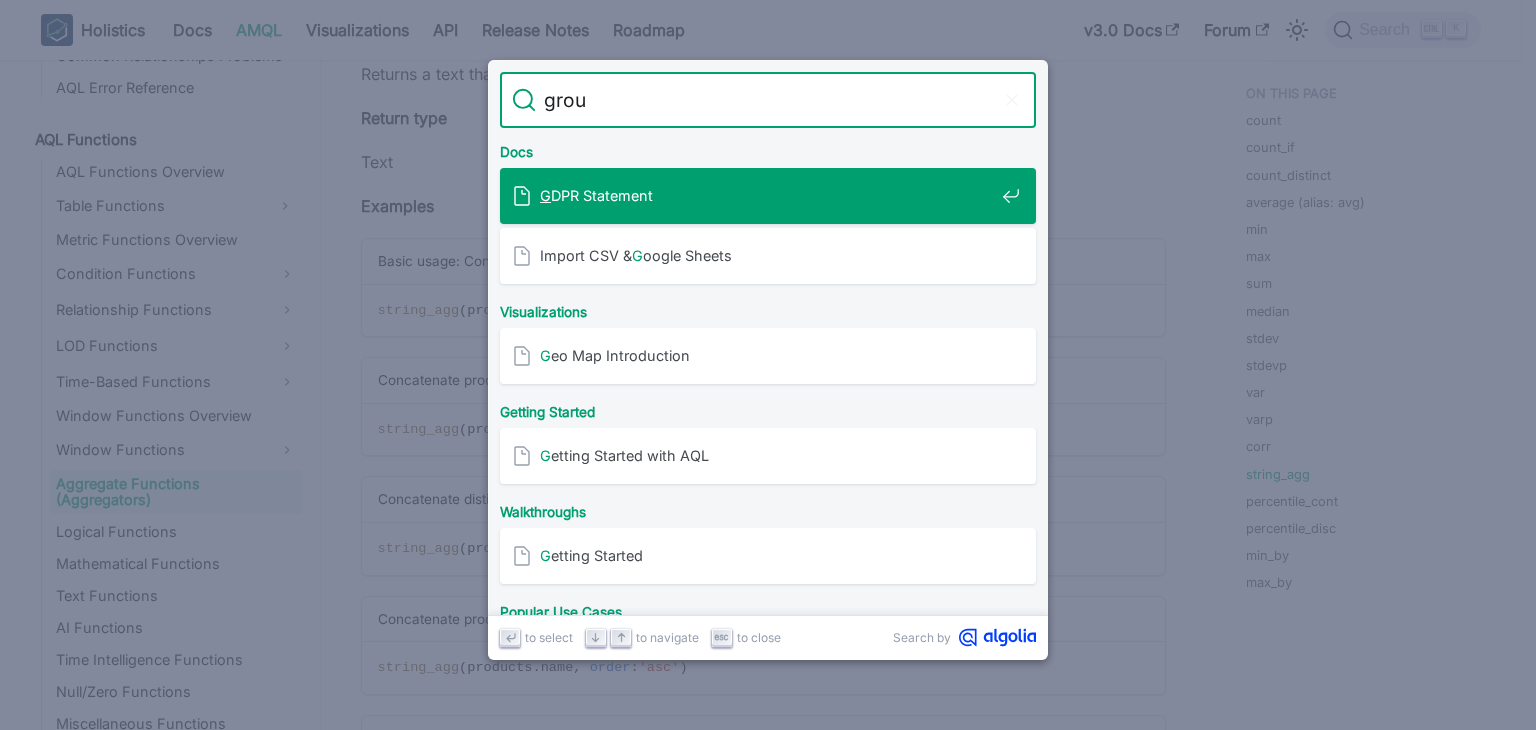 type on "group" 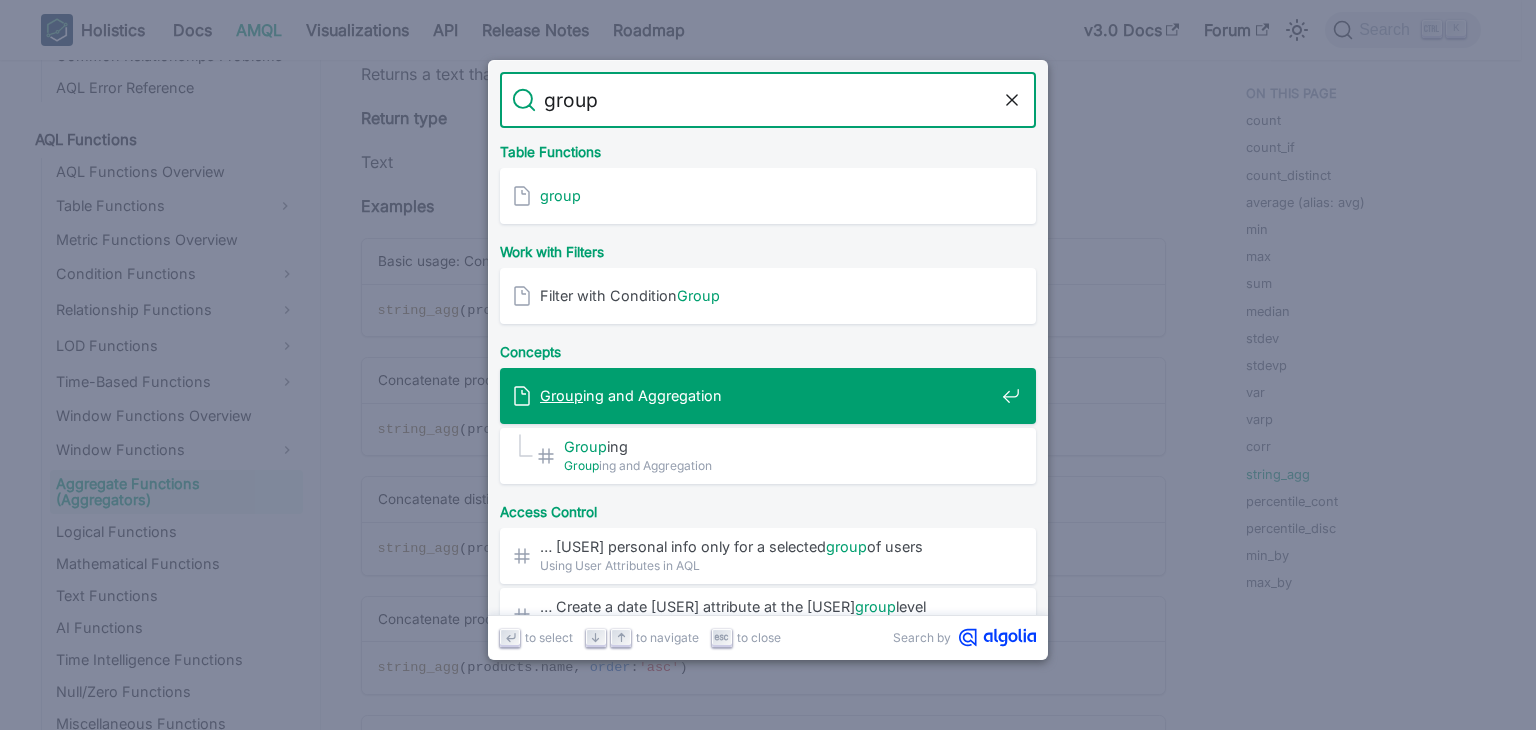 click on "Group ing and Aggregation" at bounding box center (767, 395) 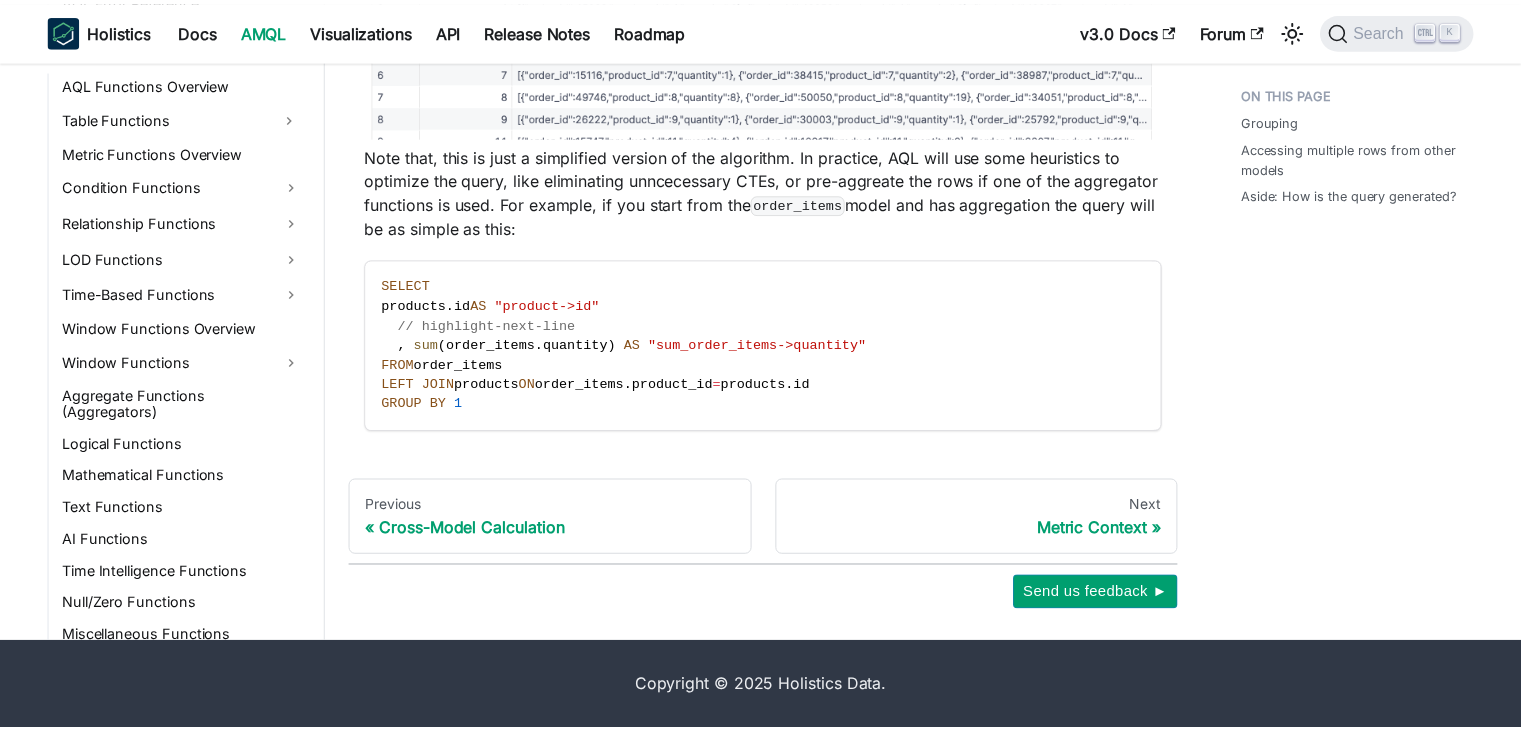 scroll, scrollTop: 0, scrollLeft: 0, axis: both 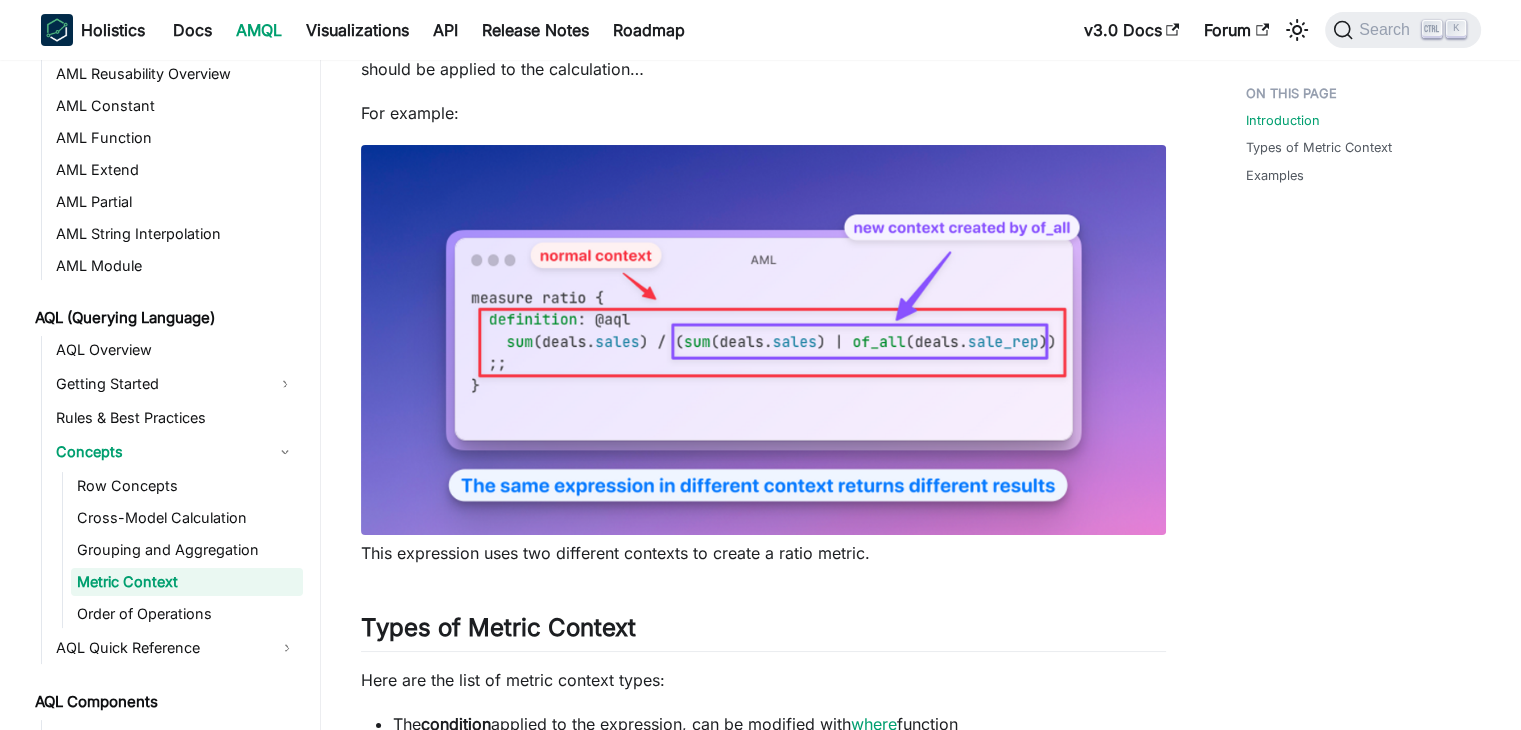 click at bounding box center [763, 340] 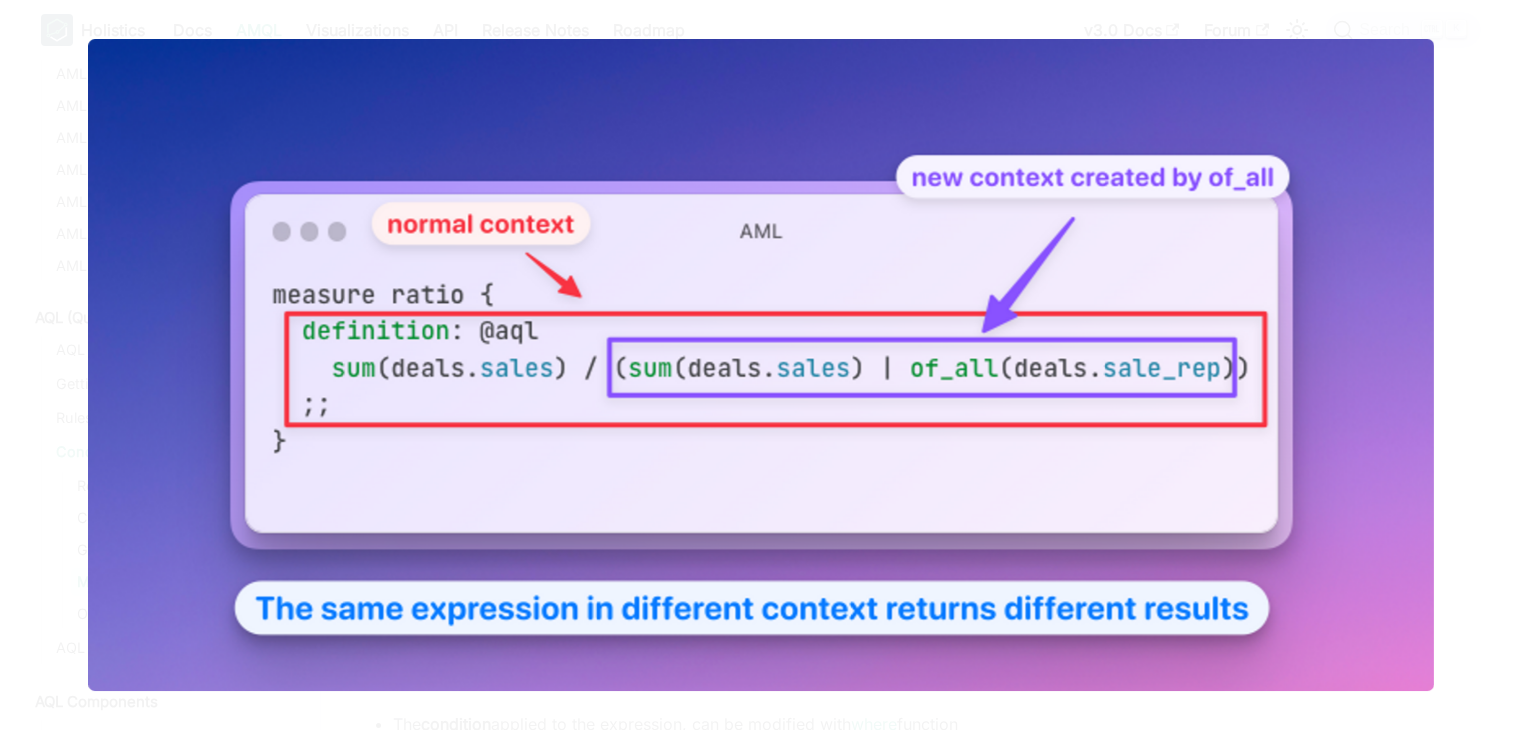 click at bounding box center (761, 365) 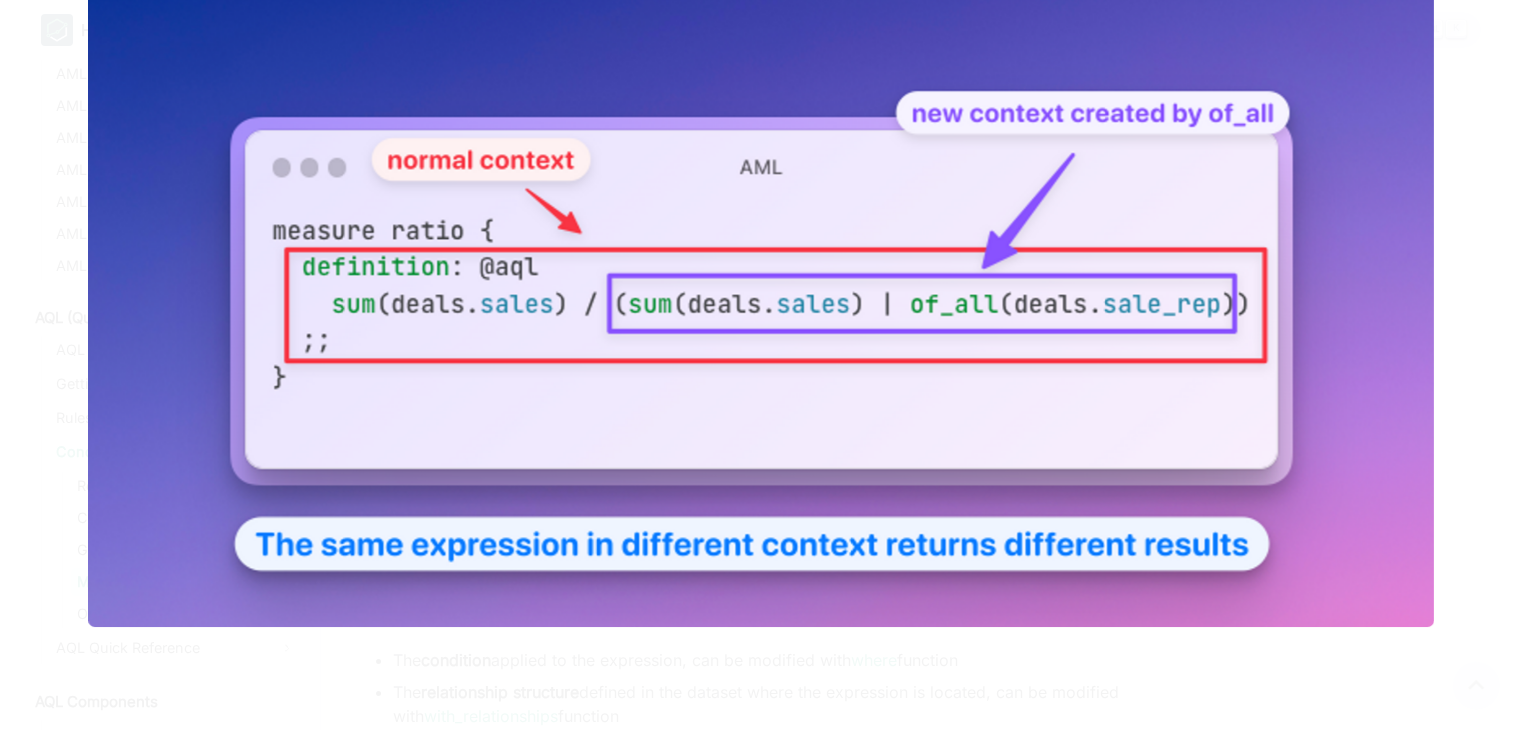 scroll, scrollTop: 0, scrollLeft: 0, axis: both 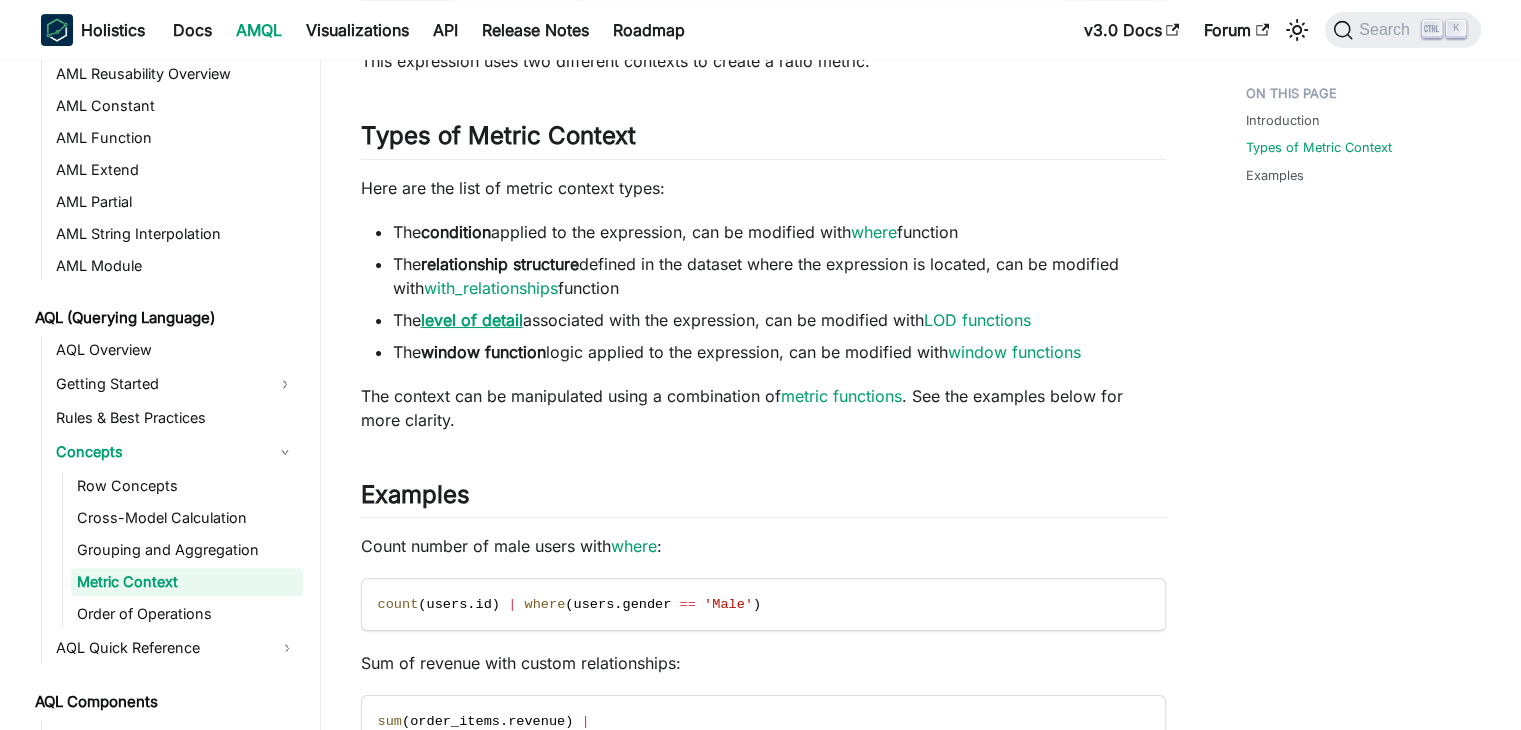 click on "level of detail" at bounding box center (472, 320) 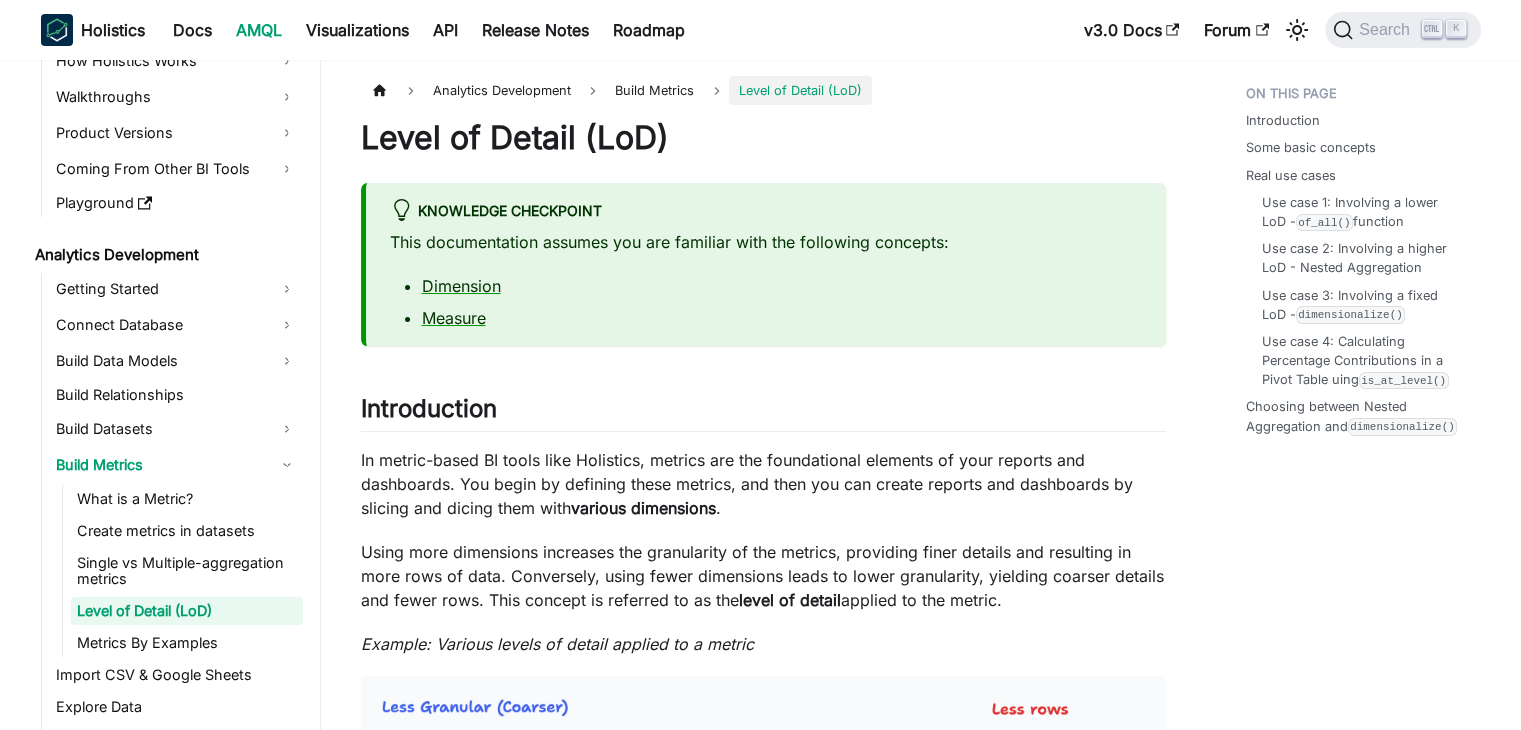 scroll, scrollTop: 160, scrollLeft: 0, axis: vertical 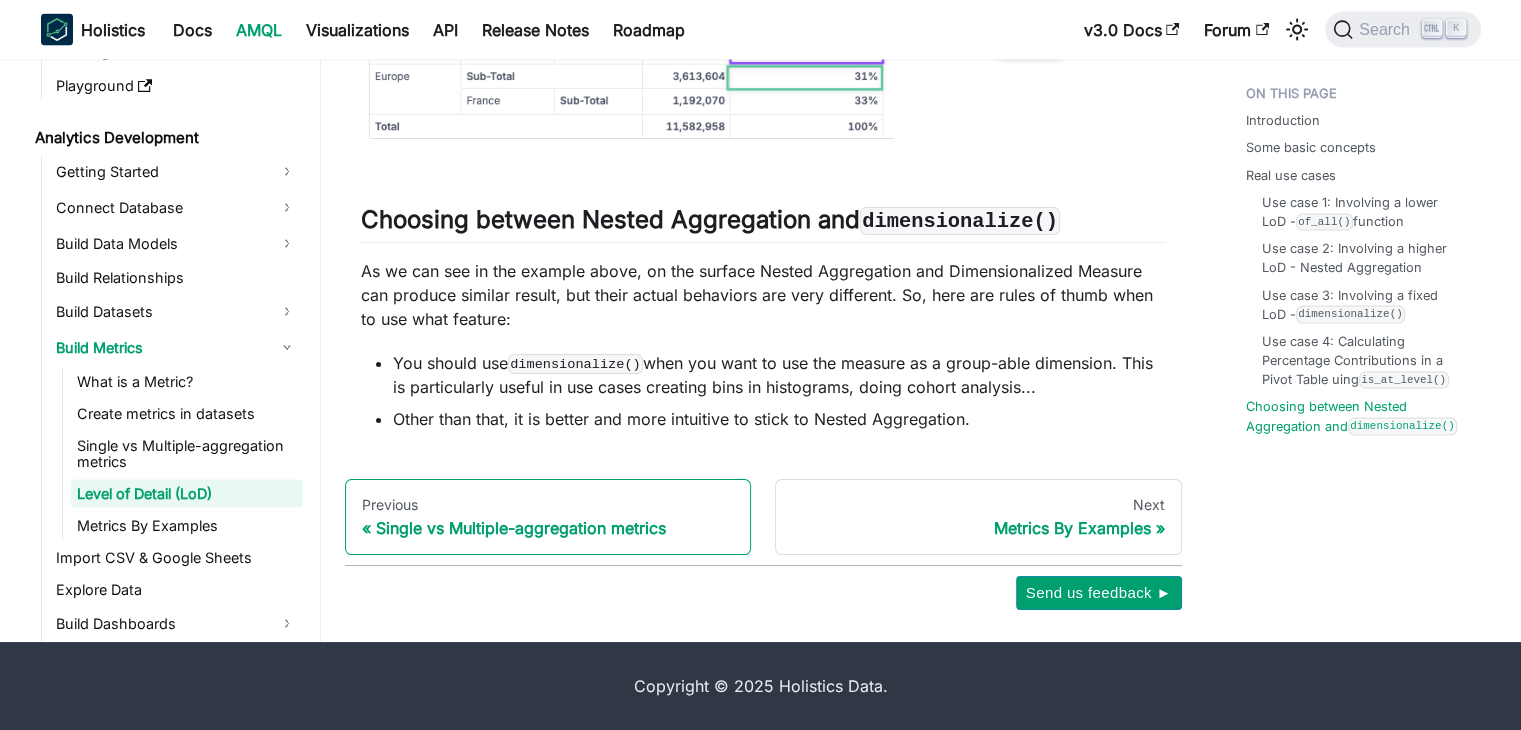click on "Single vs Multiple-aggregation metrics" at bounding box center (548, 528) 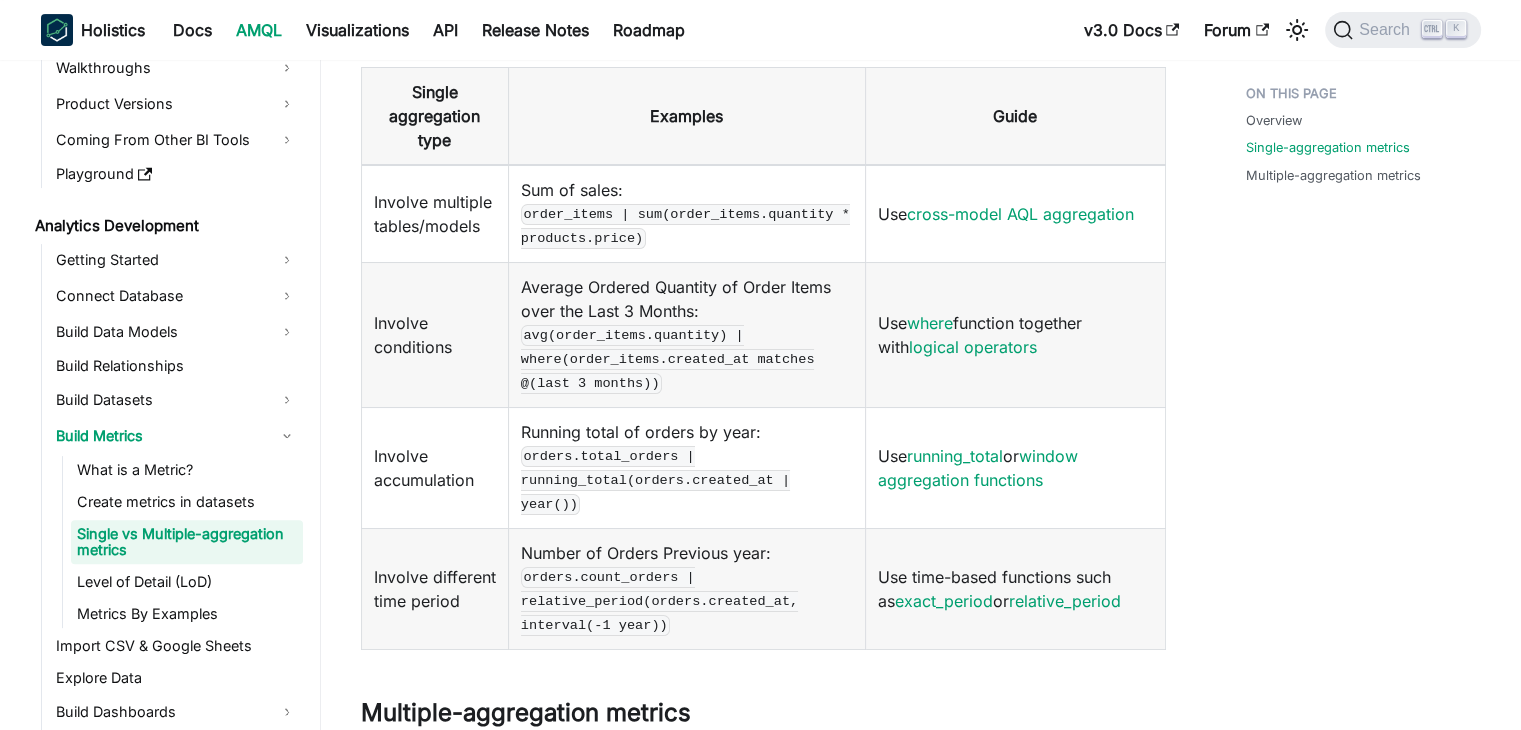 scroll, scrollTop: 555, scrollLeft: 0, axis: vertical 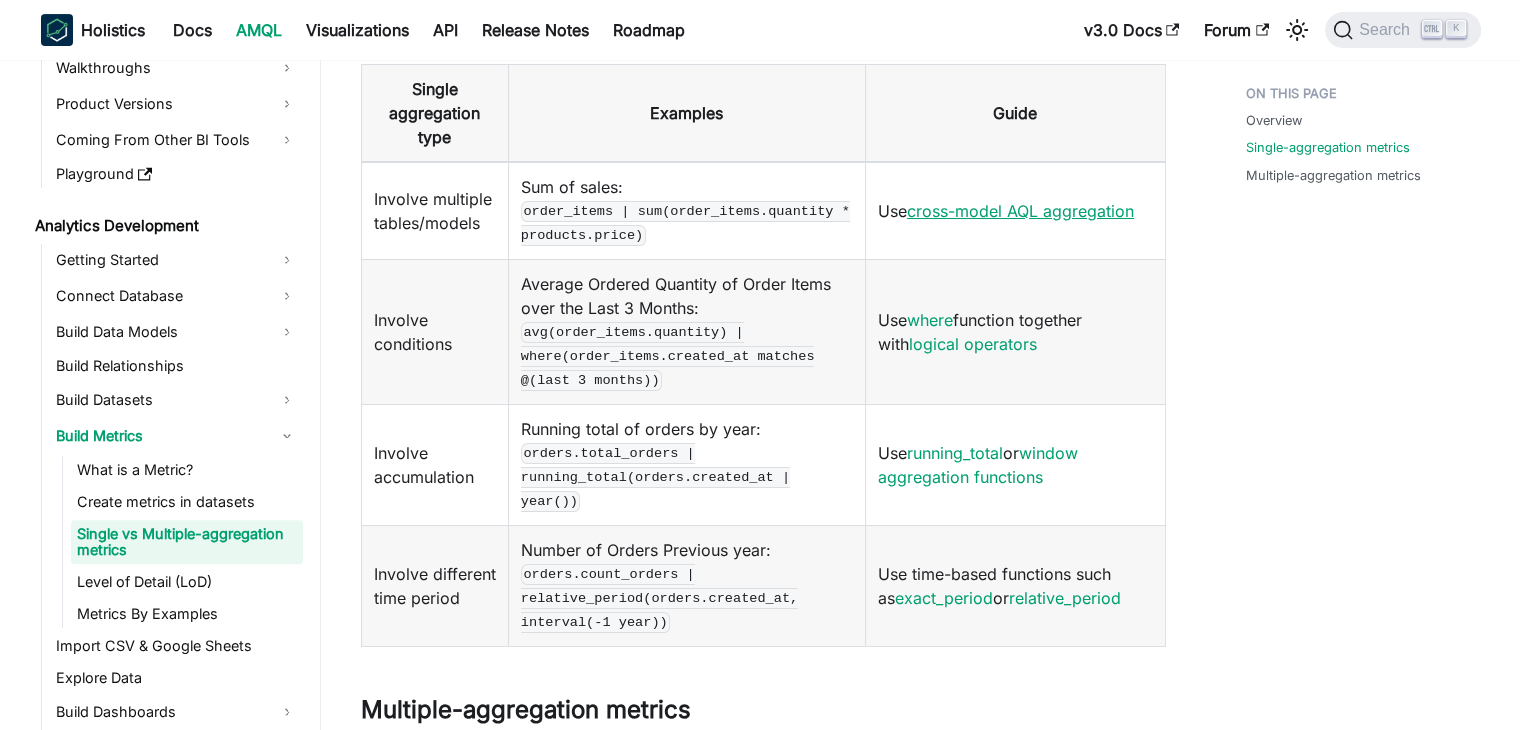 drag, startPoint x: 994, startPoint y: 199, endPoint x: 983, endPoint y: 193, distance: 12.529964 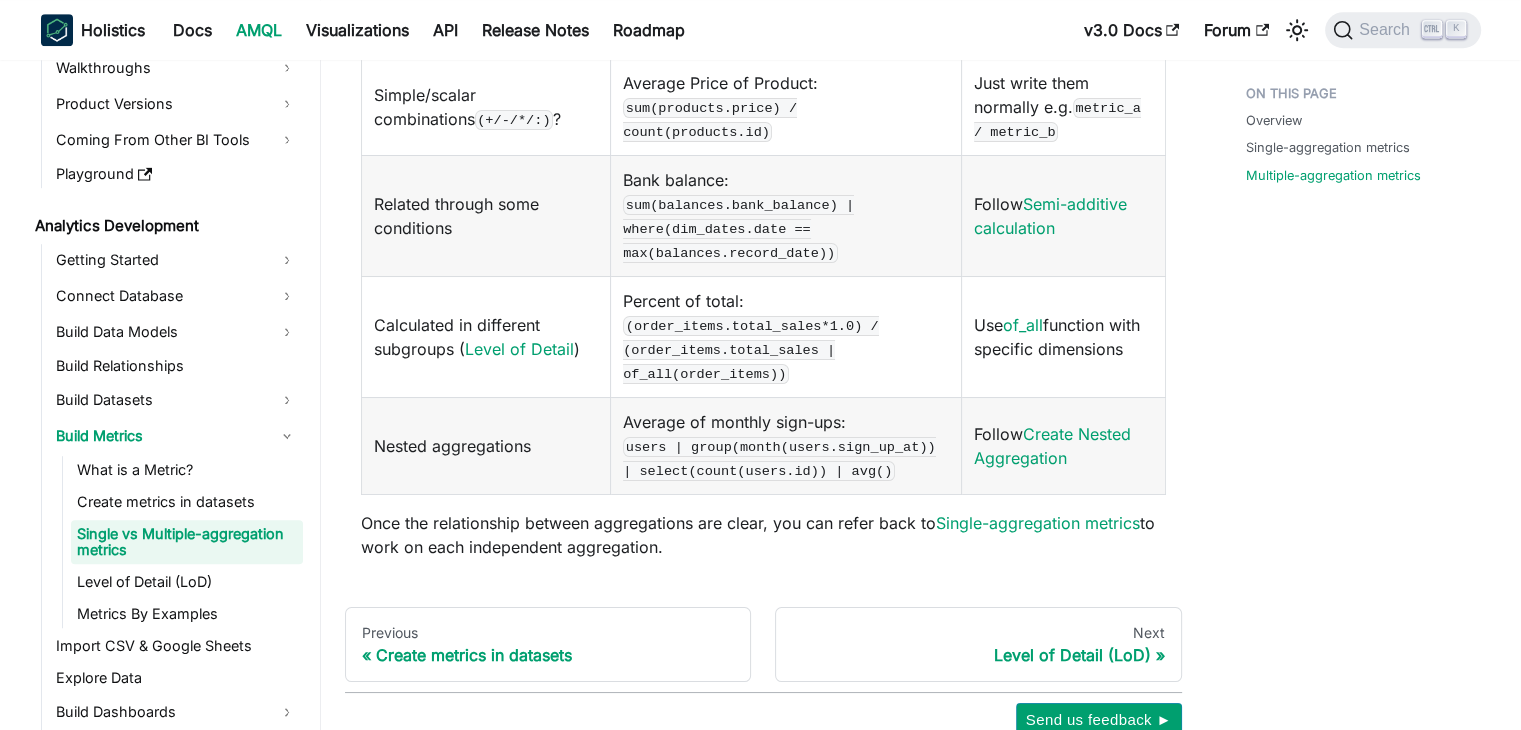 scroll, scrollTop: 1440, scrollLeft: 0, axis: vertical 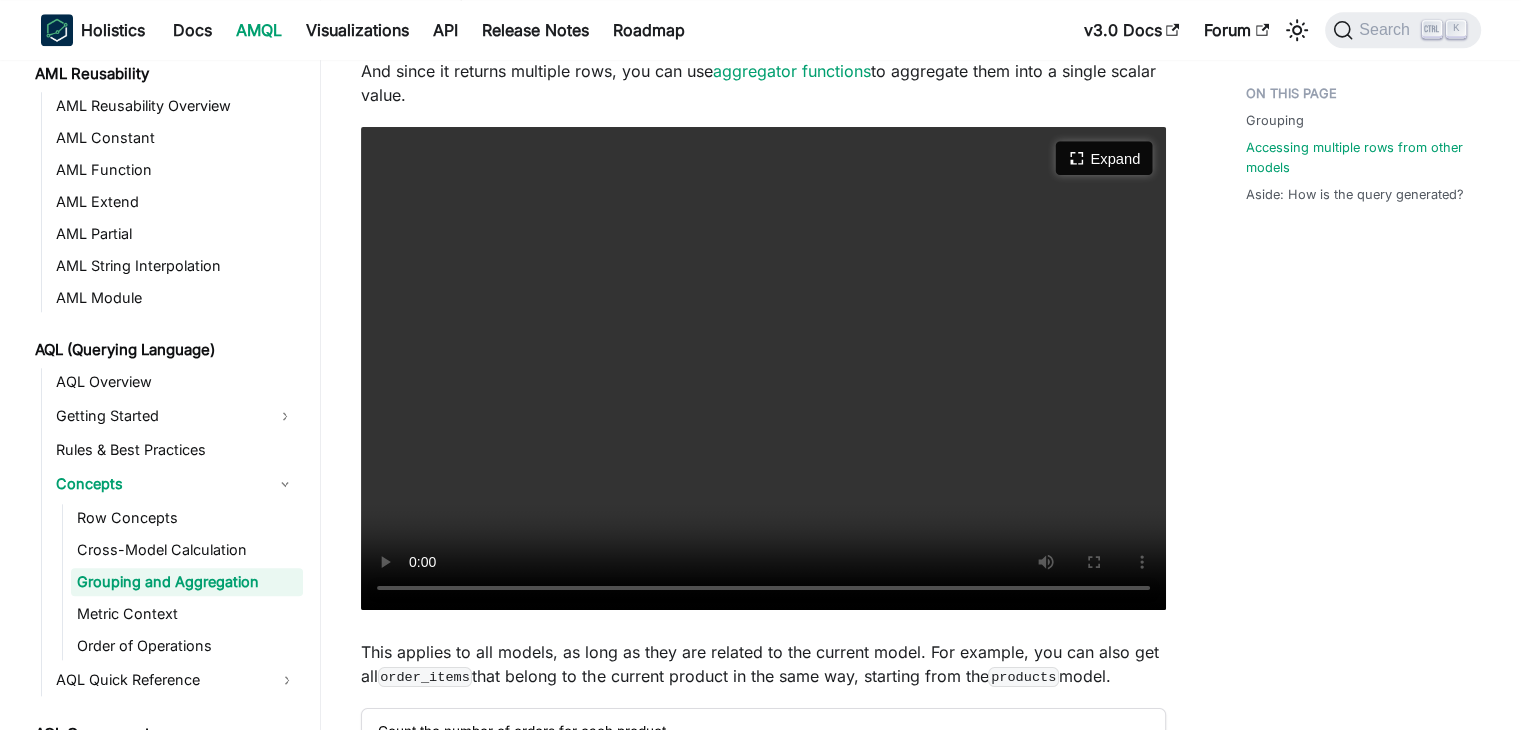 click on "Expand" at bounding box center (1104, 158) 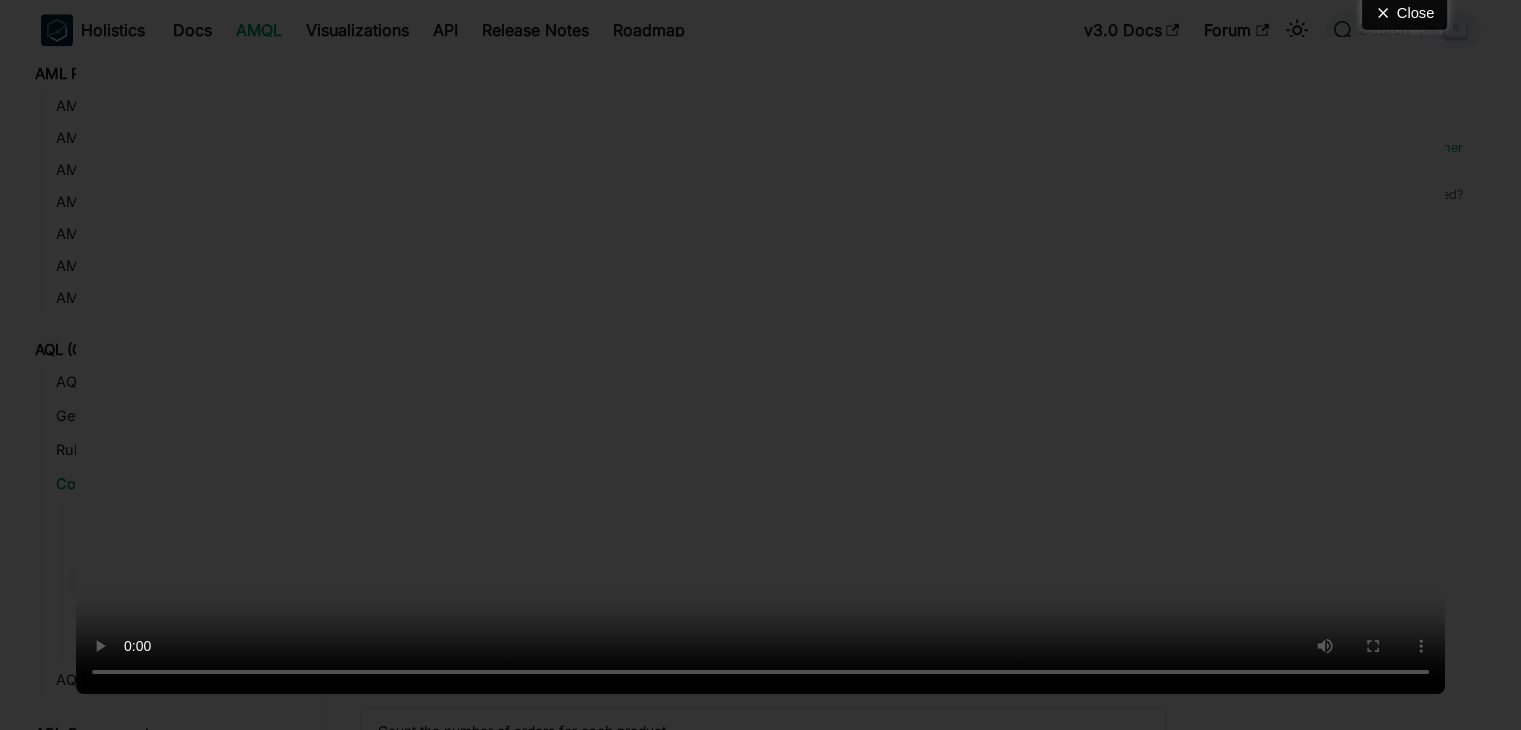 click 